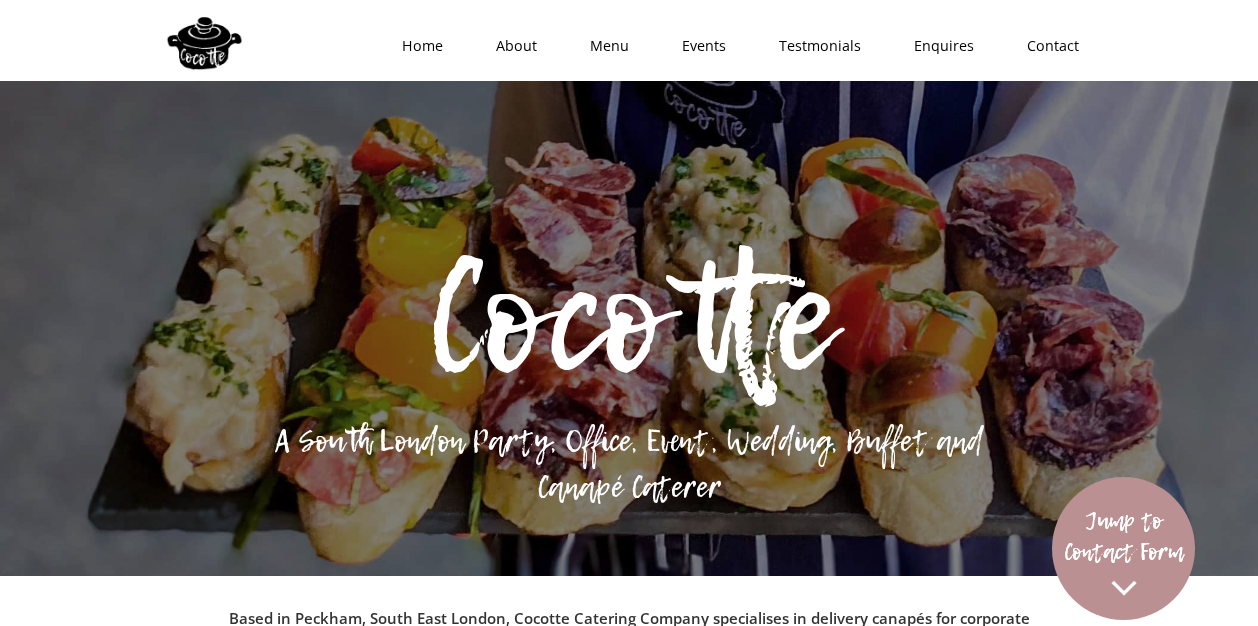 scroll, scrollTop: 264, scrollLeft: 0, axis: vertical 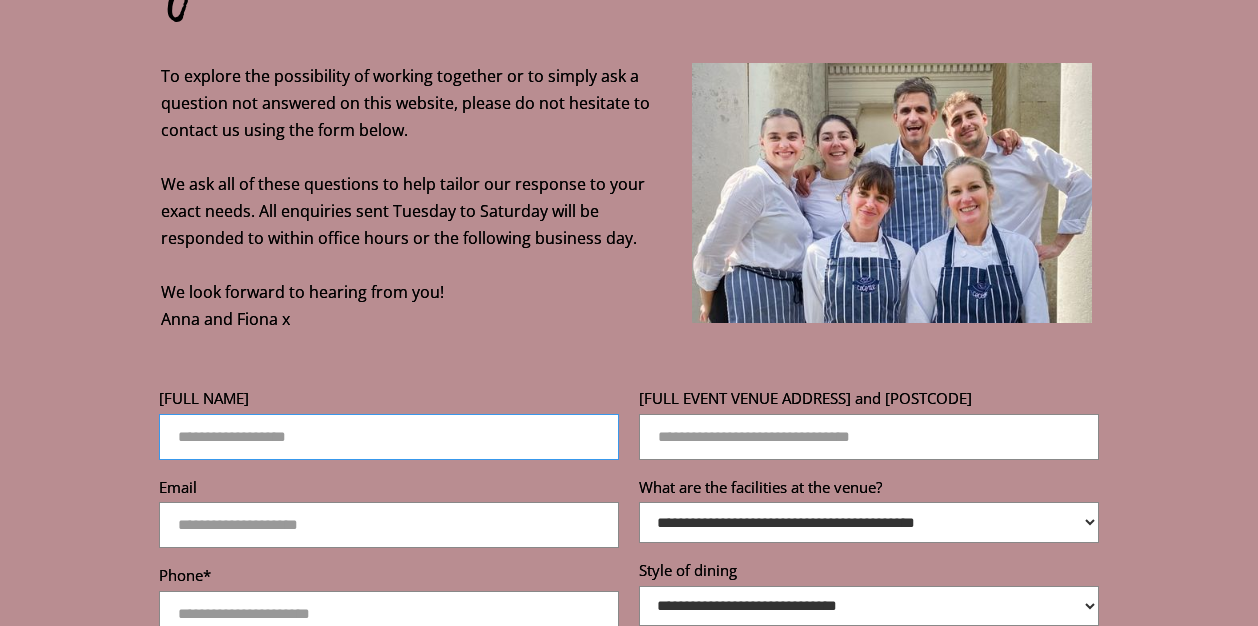 click on "[FULL NAME]" at bounding box center [389, 437] 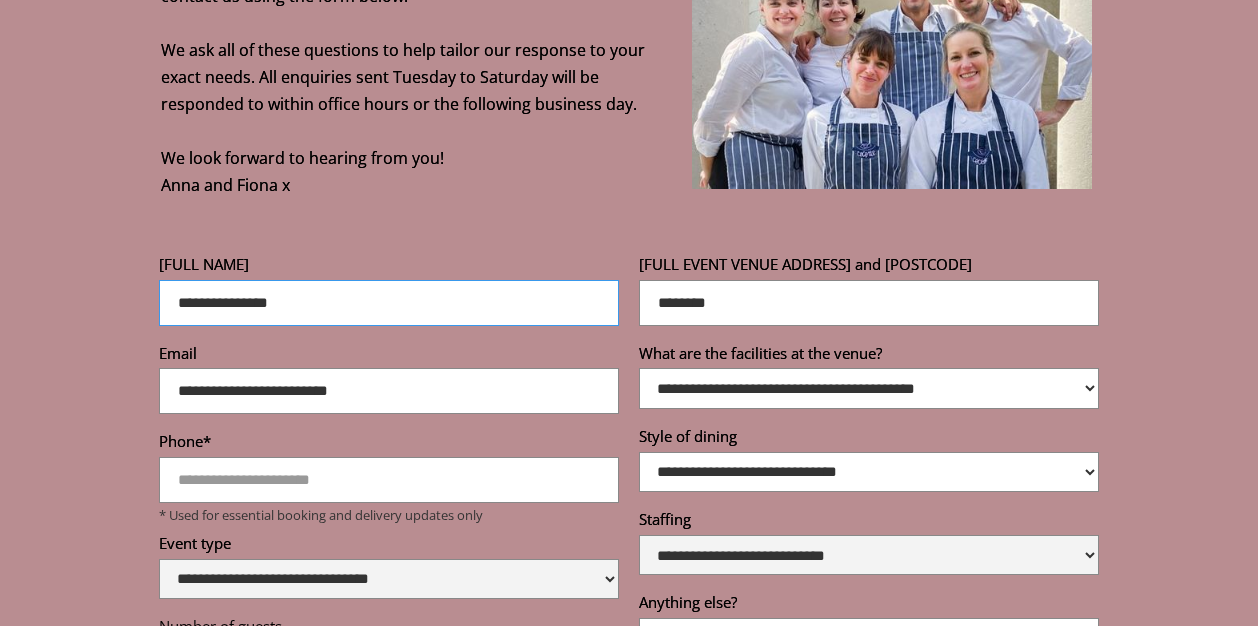scroll, scrollTop: 6308, scrollLeft: 0, axis: vertical 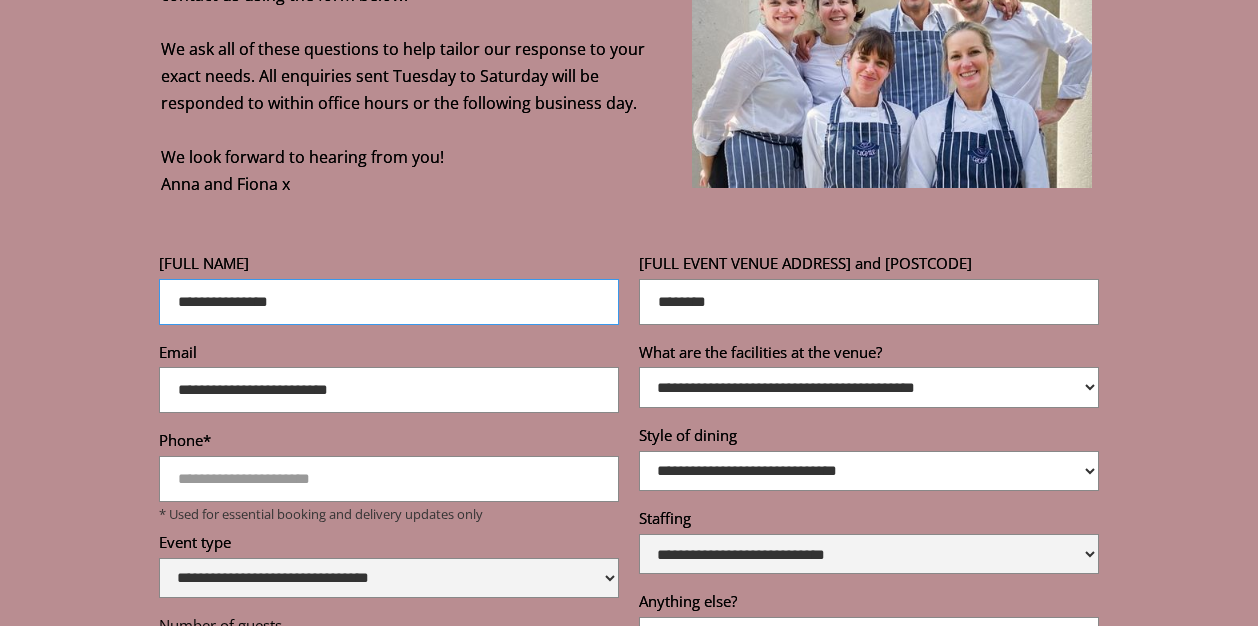 type on "**********" 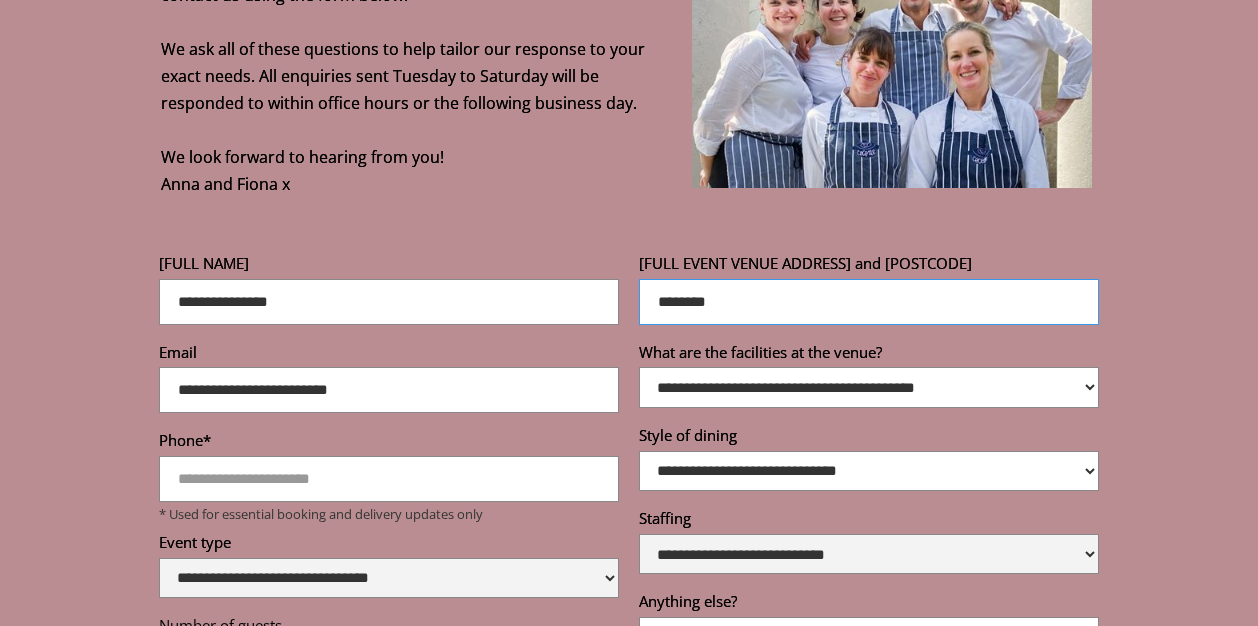 click on "********" at bounding box center [869, 302] 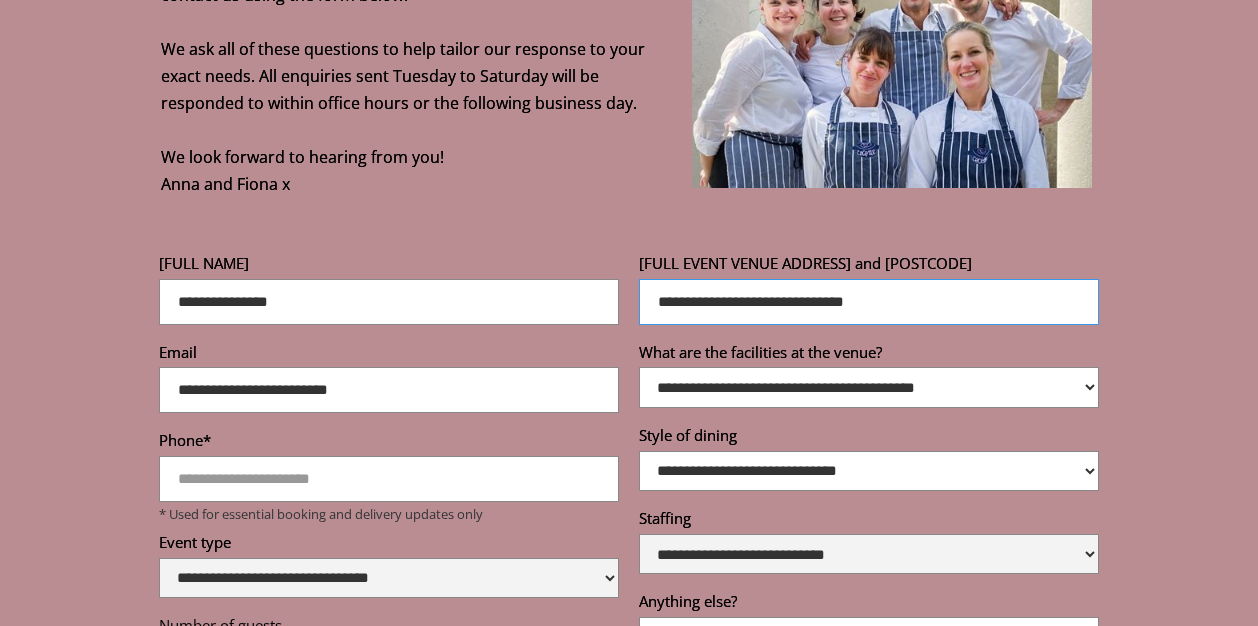 type on "**********" 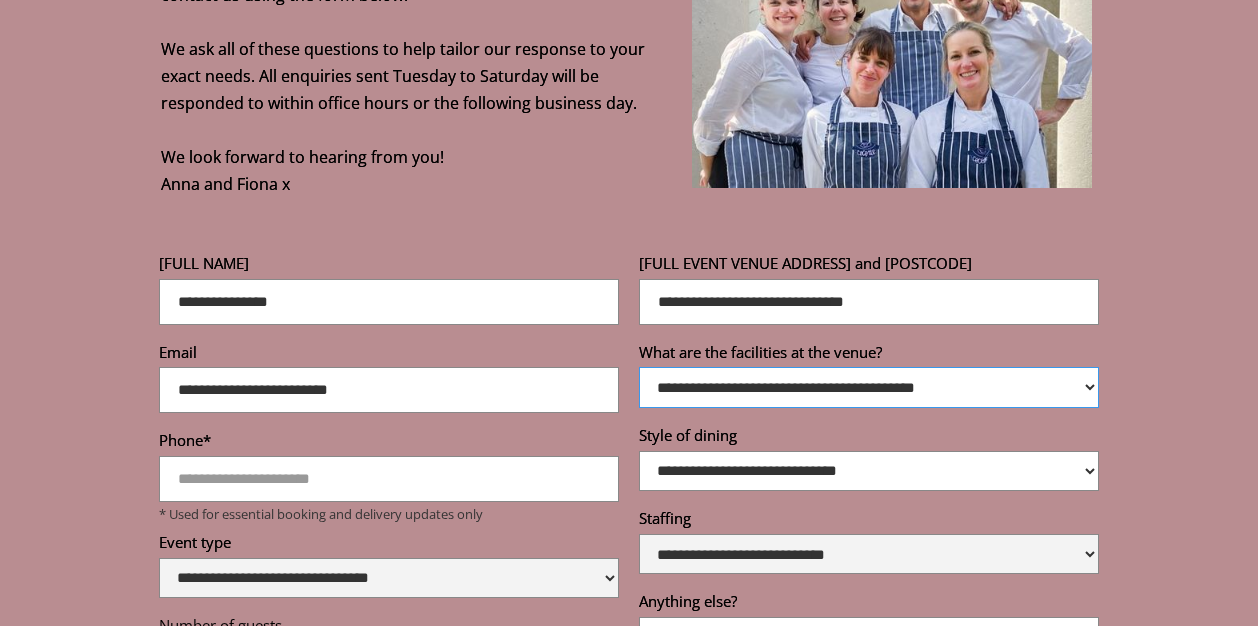 click on "**********" at bounding box center [869, 387] 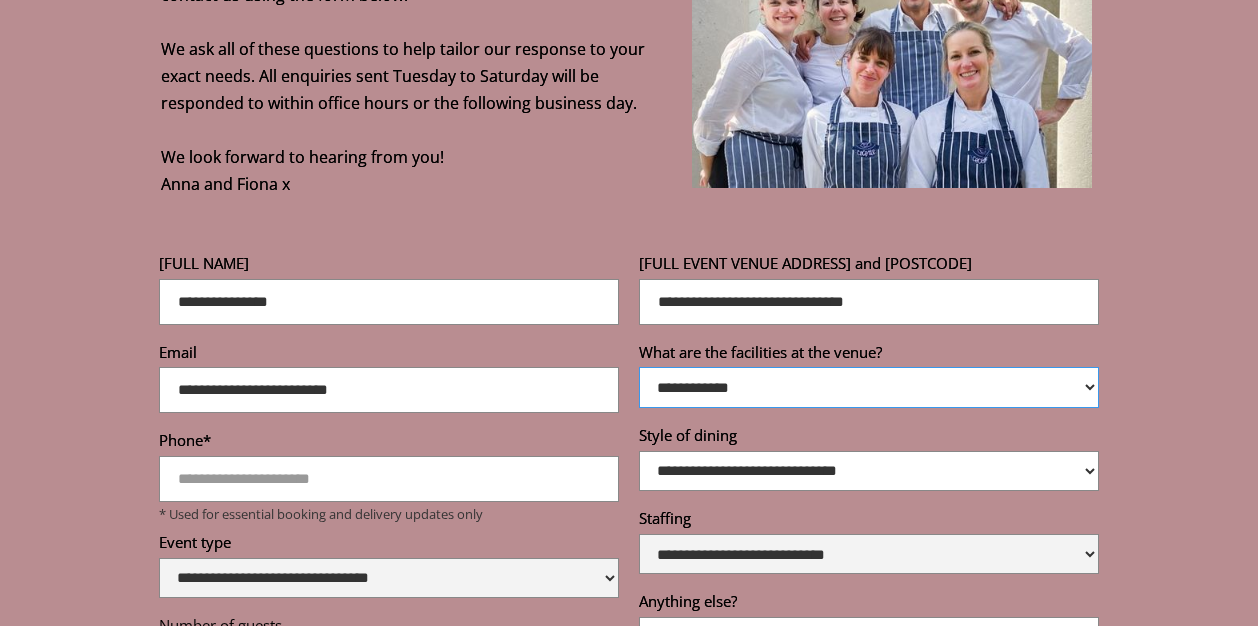 scroll, scrollTop: 6383, scrollLeft: 0, axis: vertical 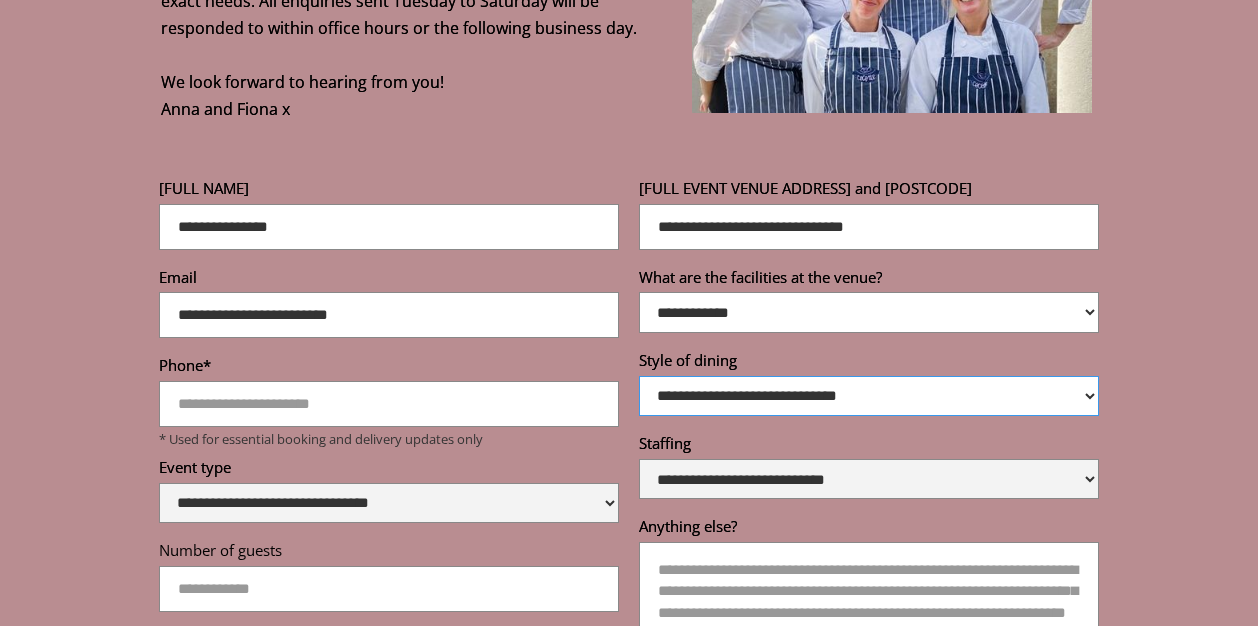 click on "**********" at bounding box center (869, 396) 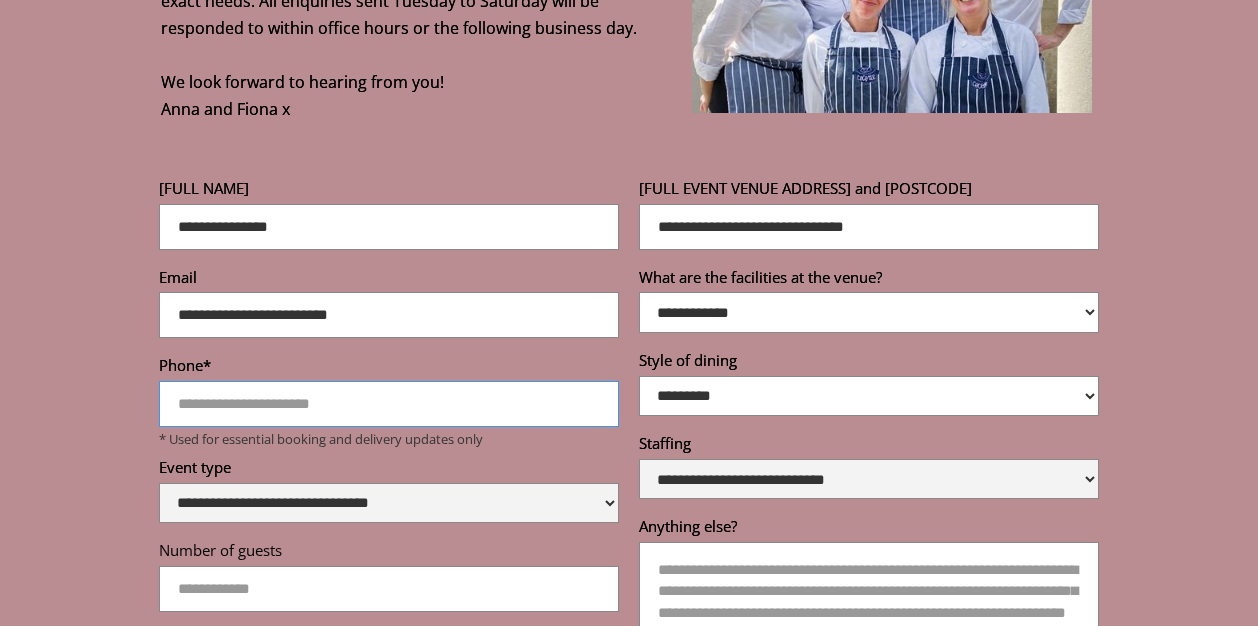 click on "Phone*" at bounding box center [389, 404] 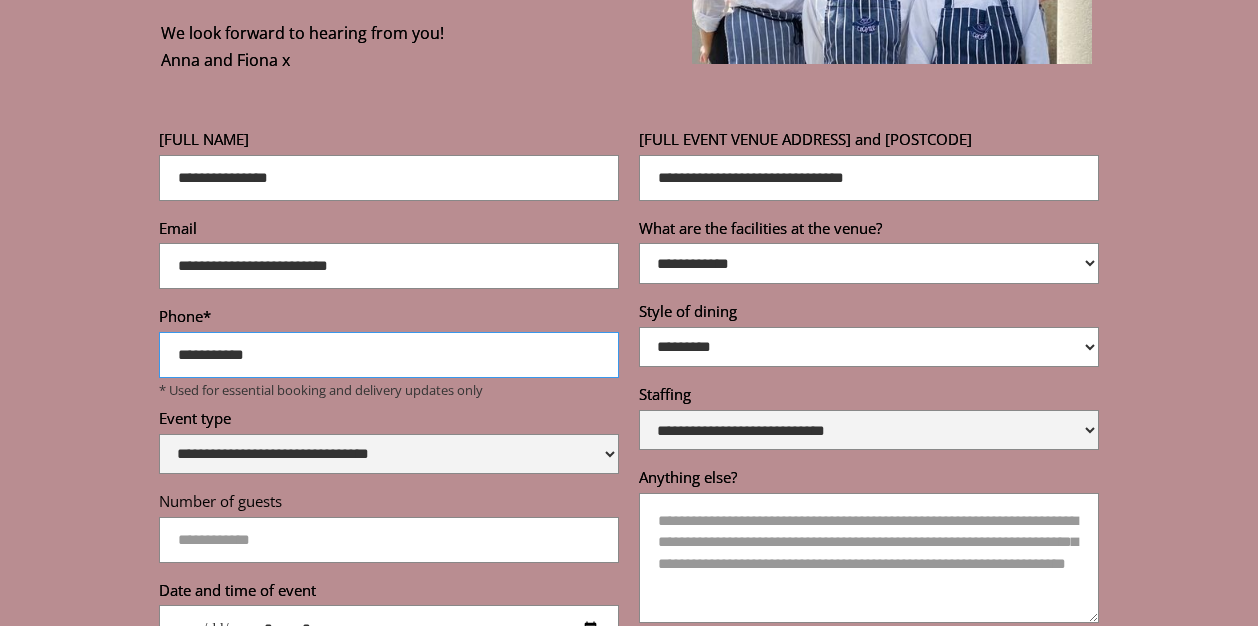 scroll, scrollTop: 6448, scrollLeft: 0, axis: vertical 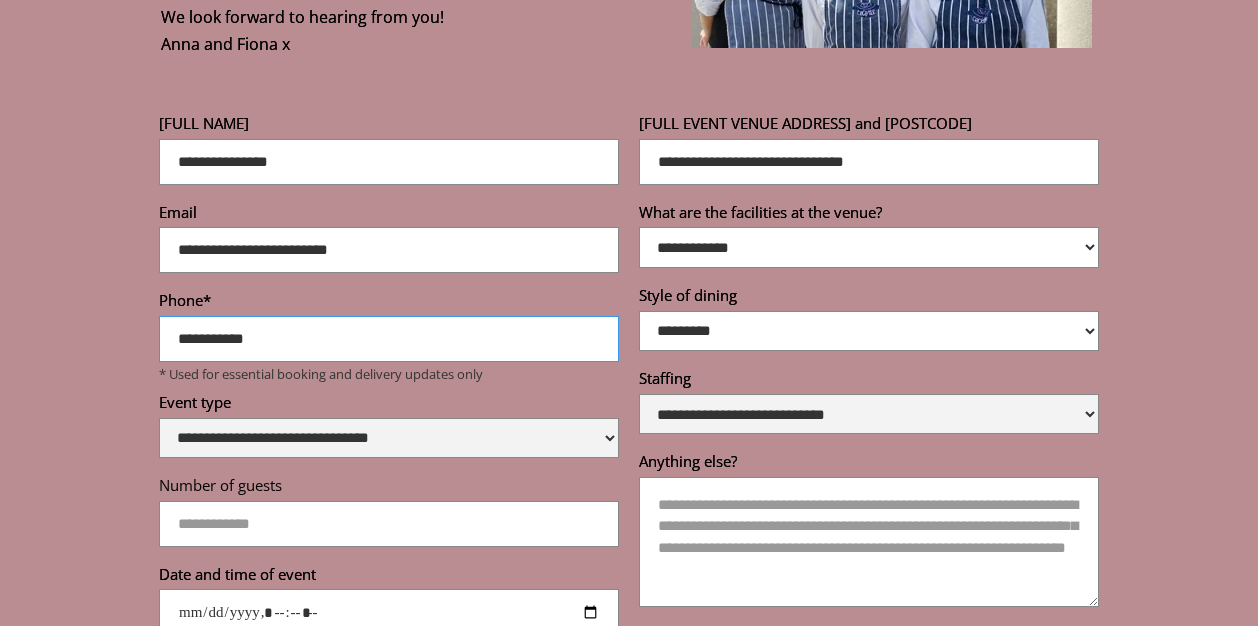 type on "**********" 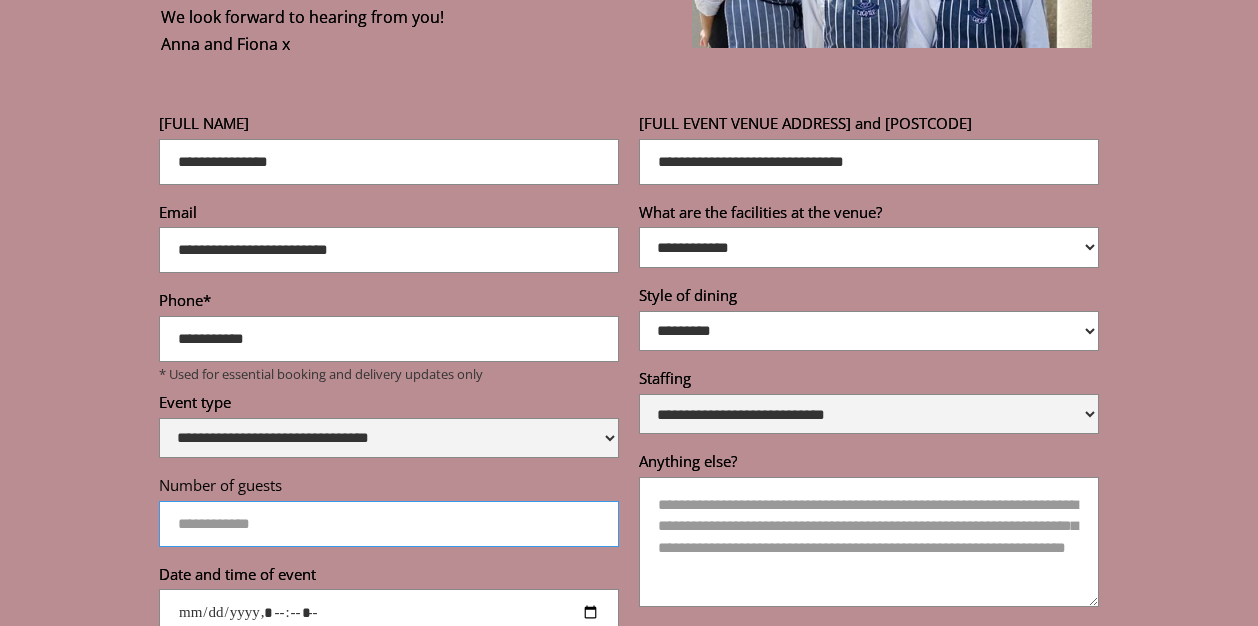 click on "Number of guests" at bounding box center (389, 524) 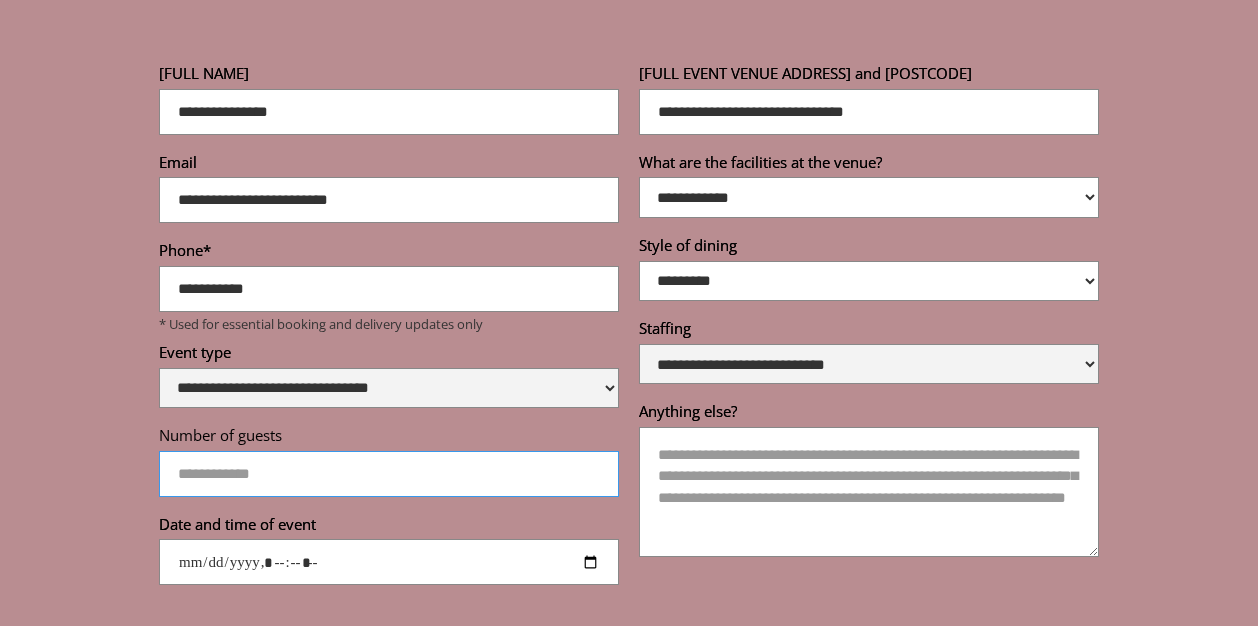 scroll, scrollTop: 6510, scrollLeft: 0, axis: vertical 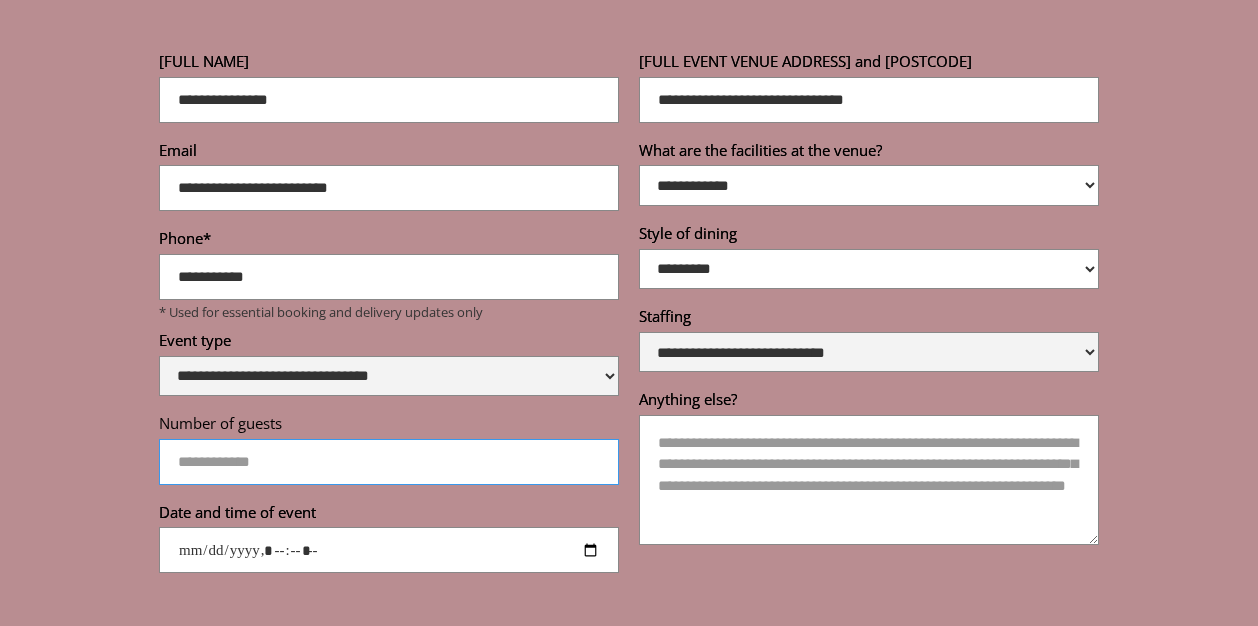 type on "**" 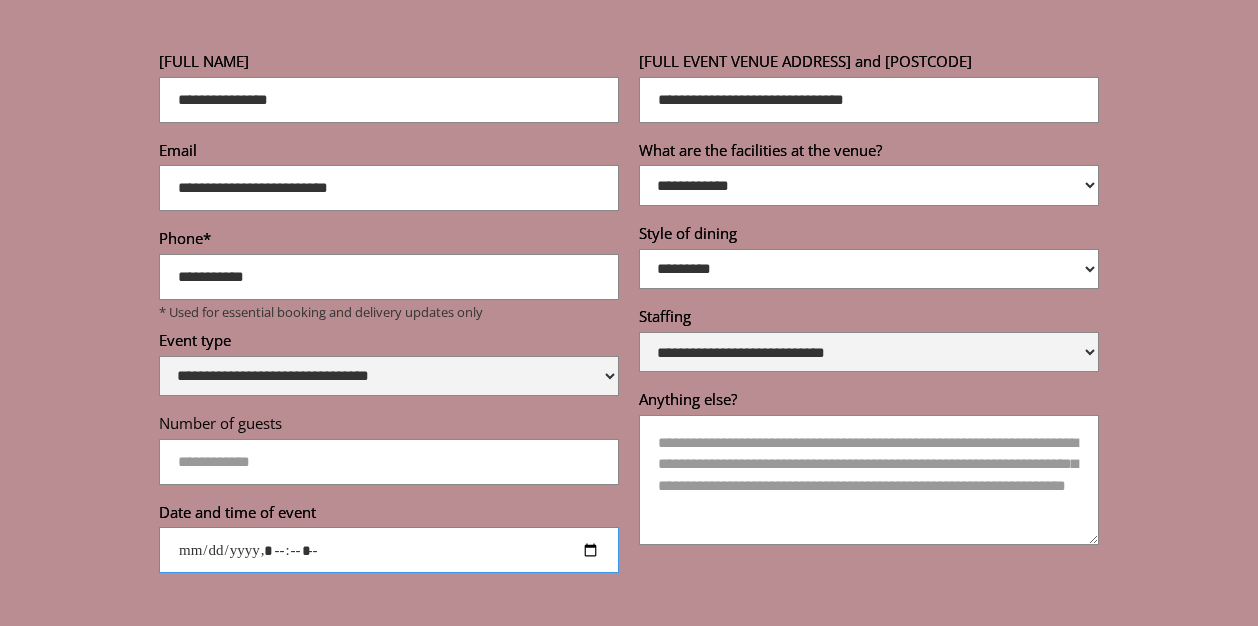 click on "Date and time of event" at bounding box center (389, 550) 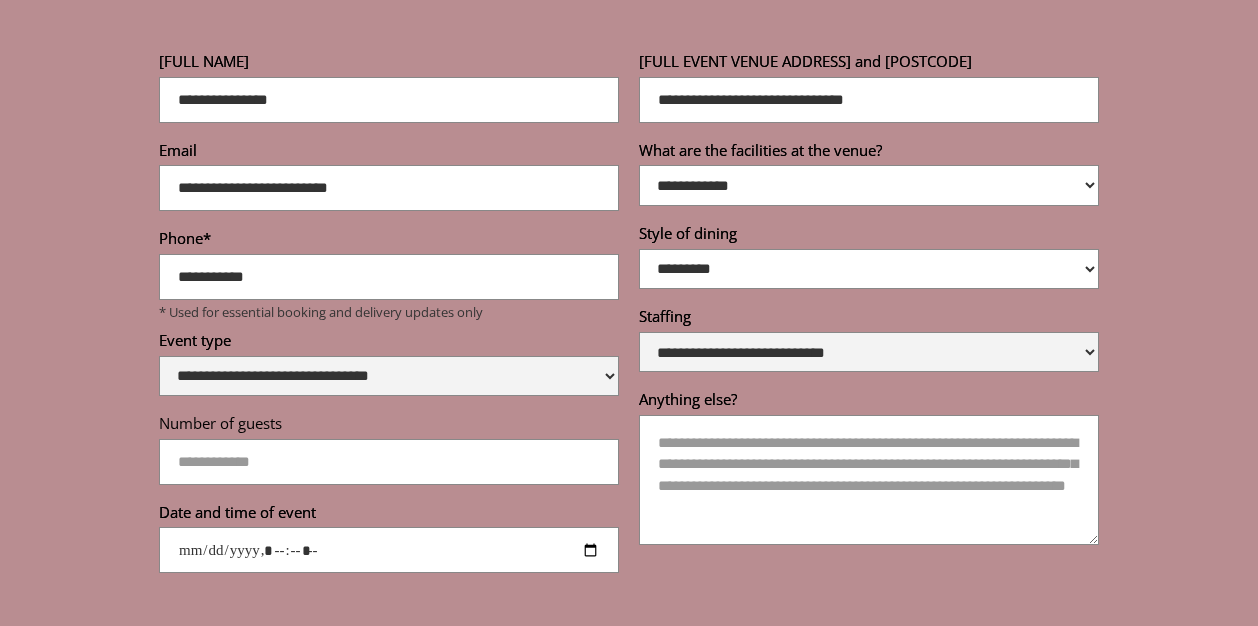 click at bounding box center [629, 642] 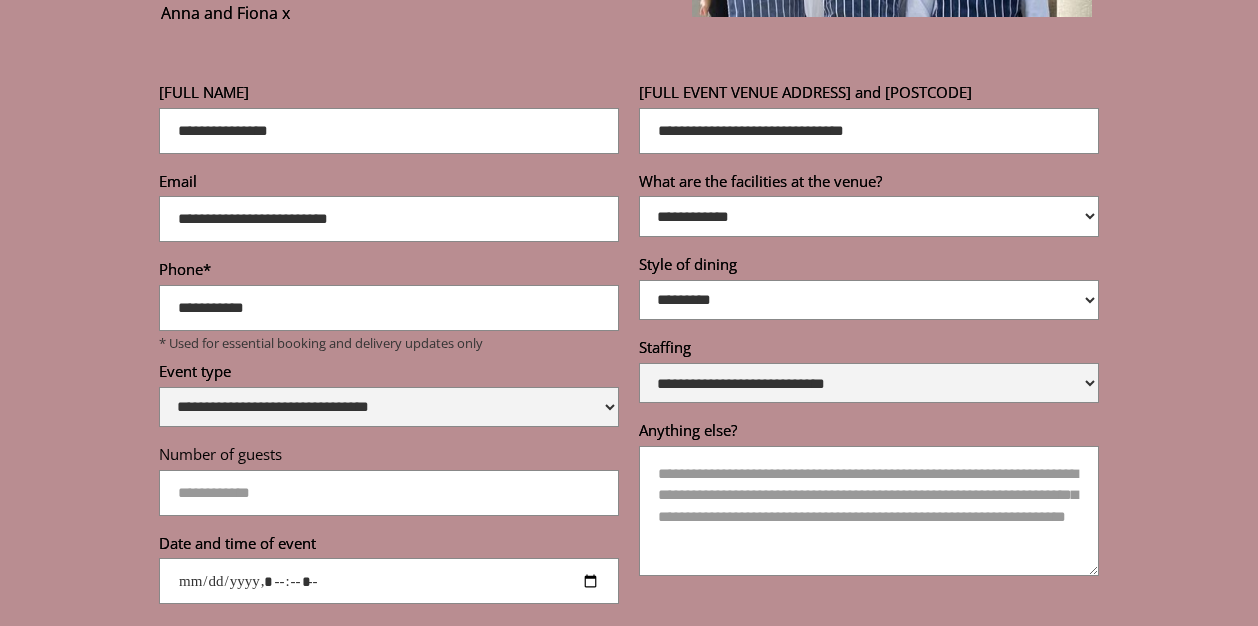 scroll, scrollTop: 6467, scrollLeft: 0, axis: vertical 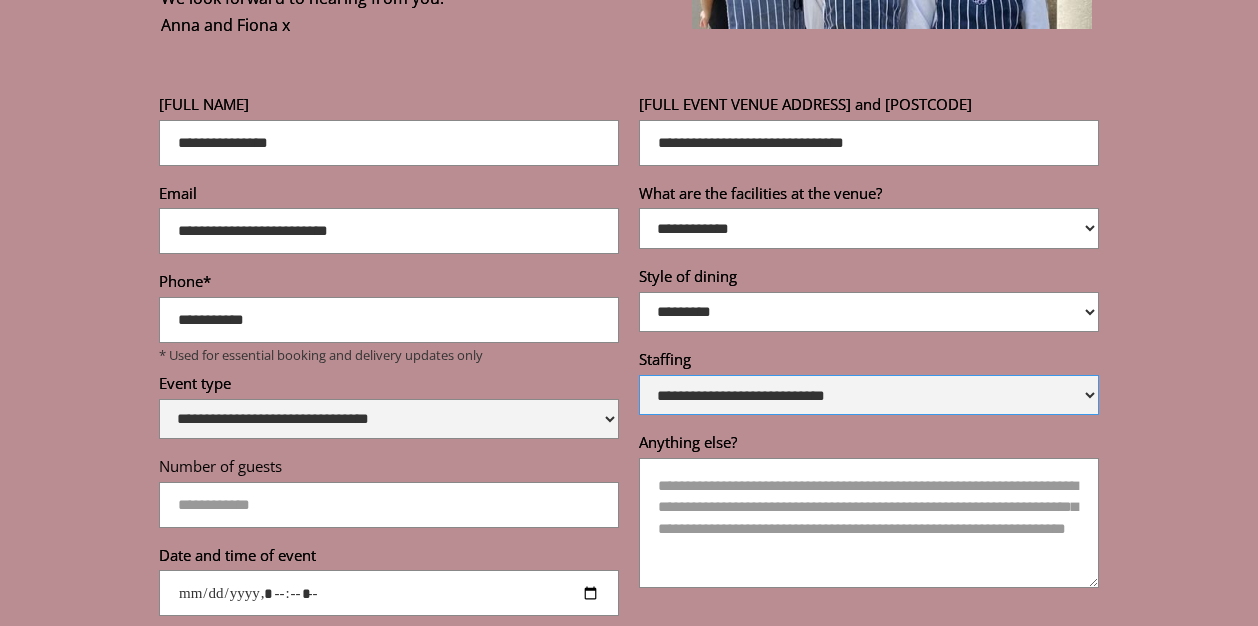 click on "**********" at bounding box center (869, 395) 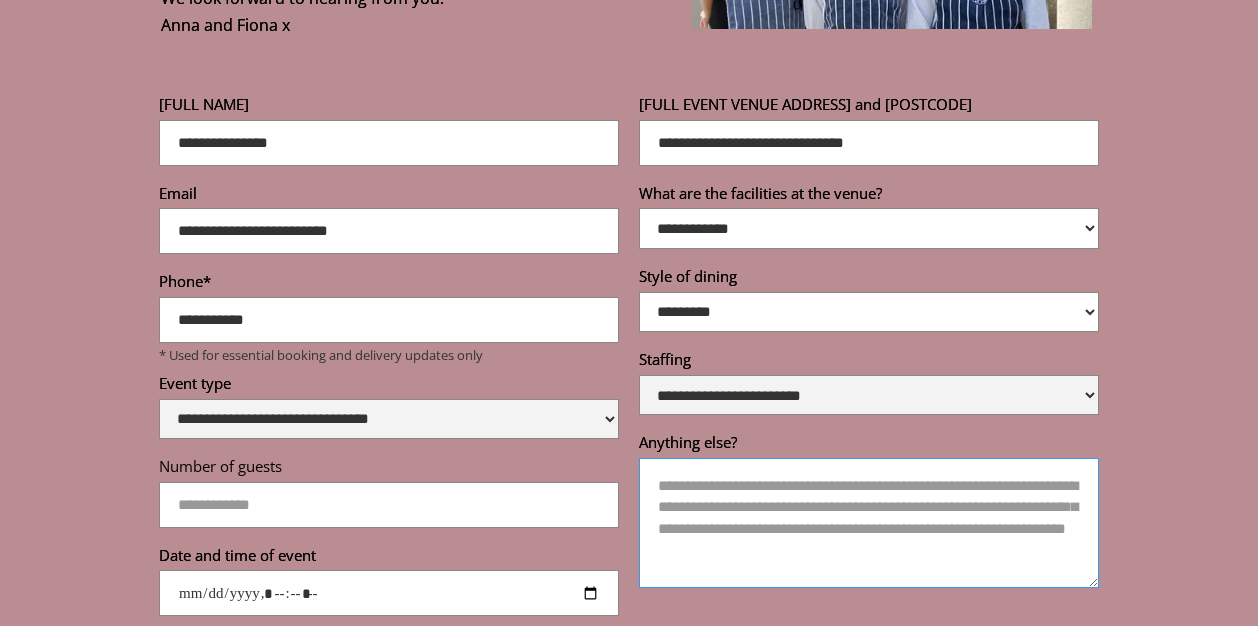 click on "Anything else?" at bounding box center (869, 523) 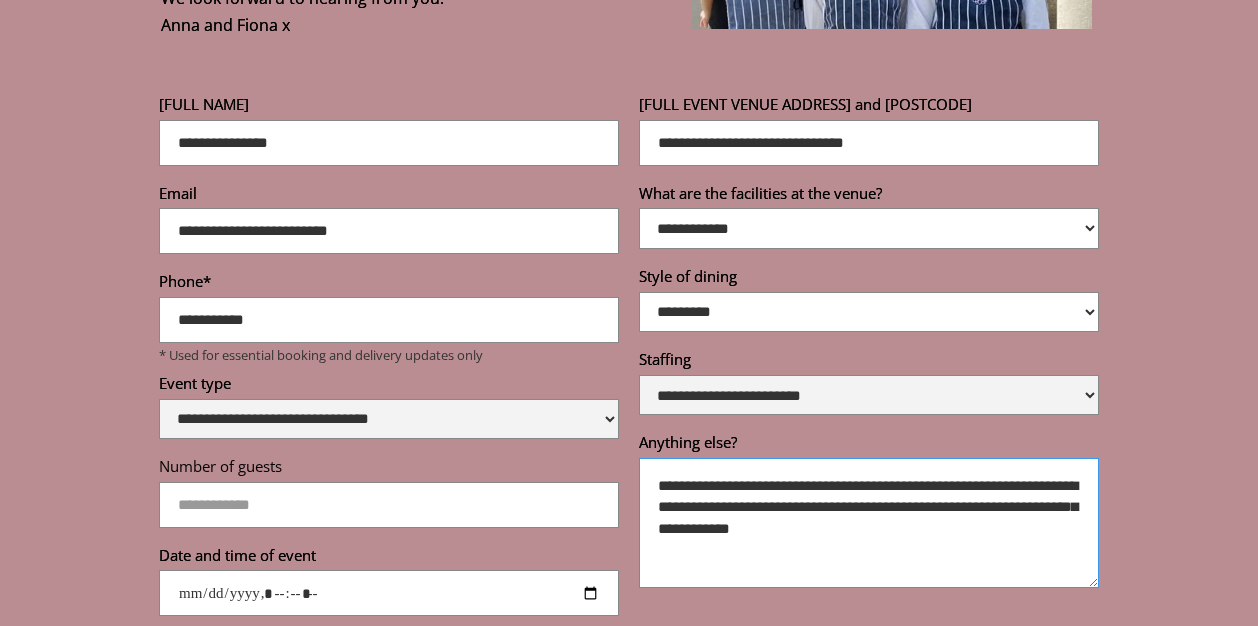 drag, startPoint x: 916, startPoint y: 503, endPoint x: 870, endPoint y: 500, distance: 46.09772 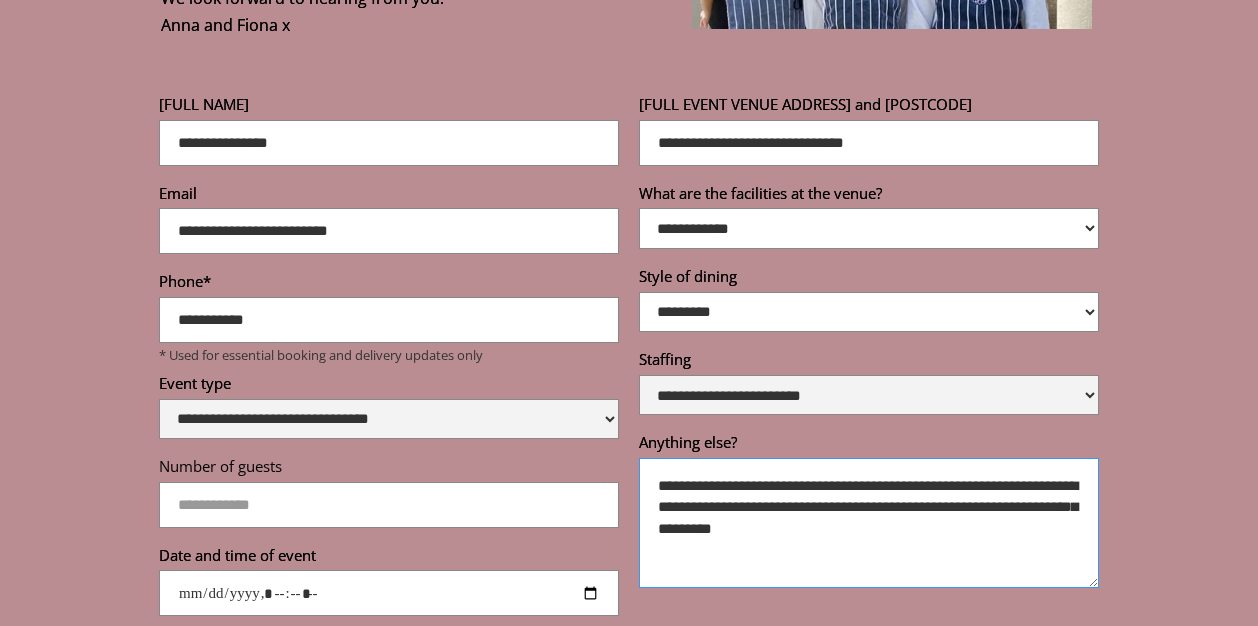 click on "**********" at bounding box center (869, 523) 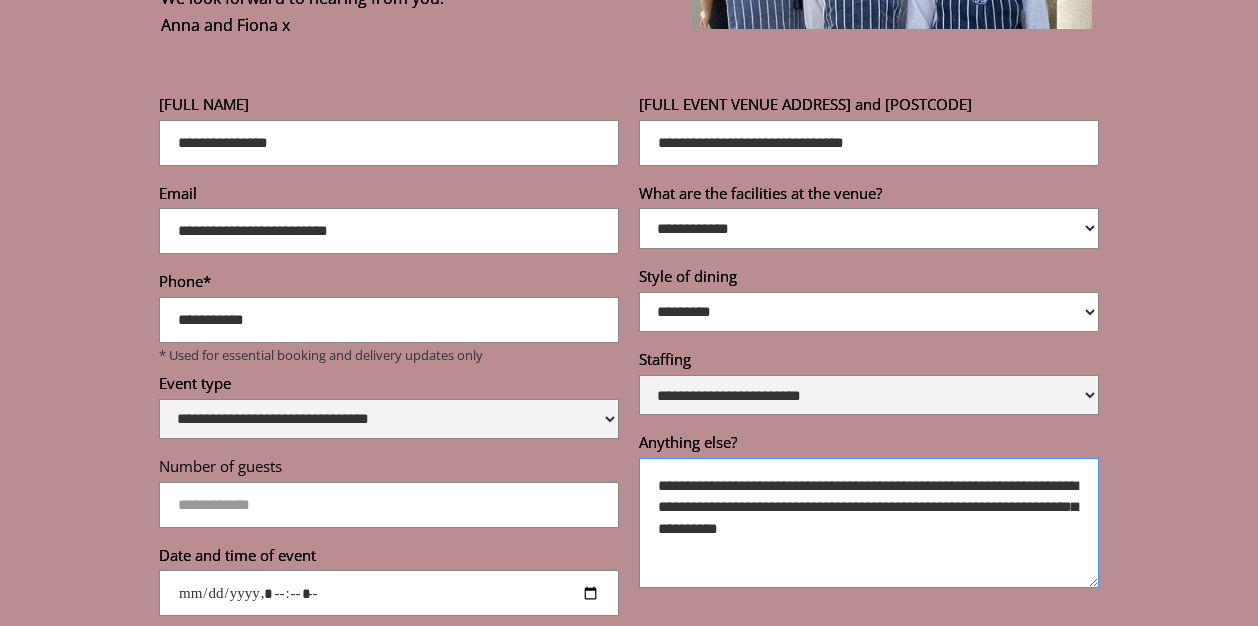 click on "**********" at bounding box center [869, 523] 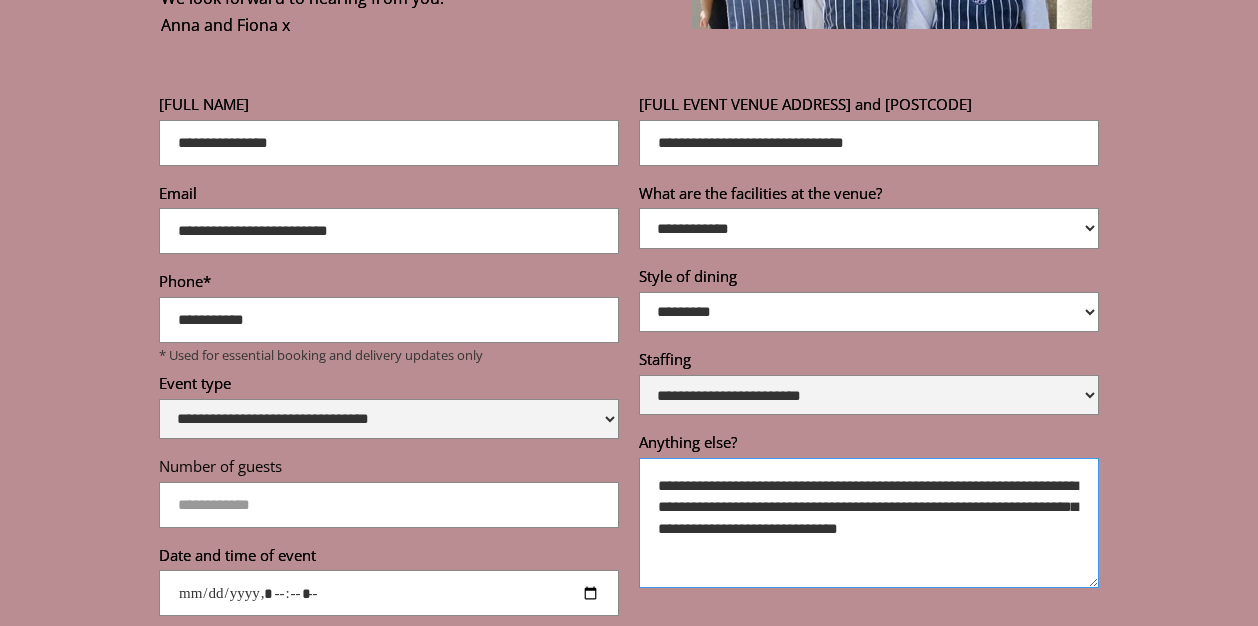 click on "**********" at bounding box center (869, 523) 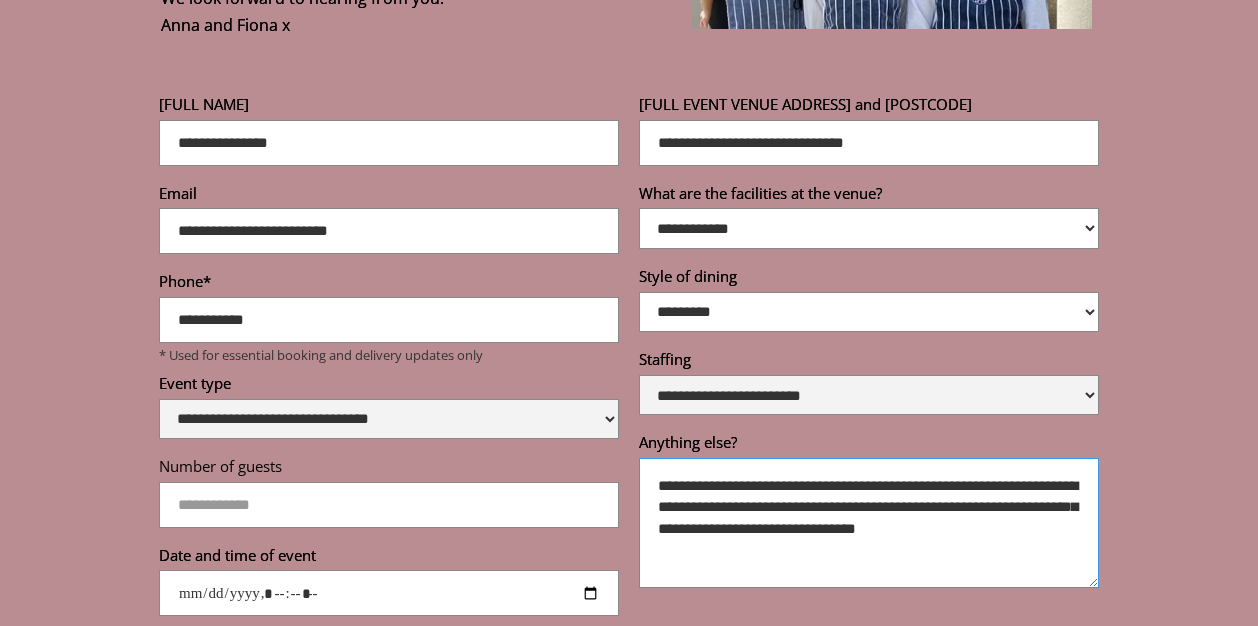 click on "**********" at bounding box center (869, 523) 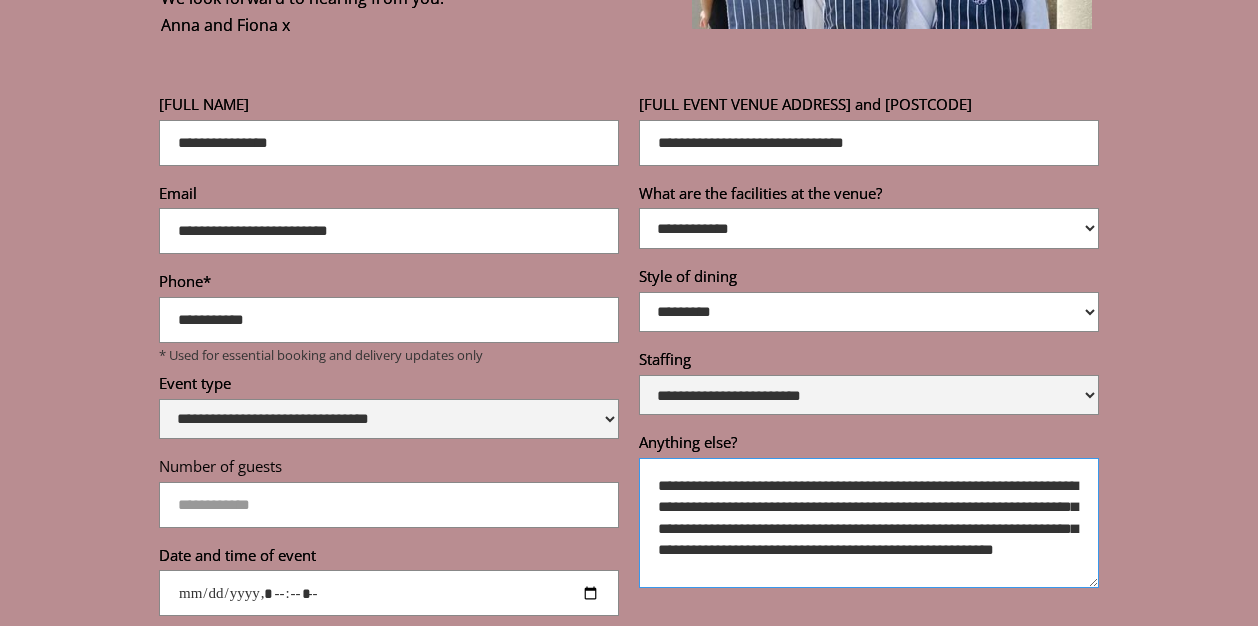 scroll, scrollTop: 18, scrollLeft: 0, axis: vertical 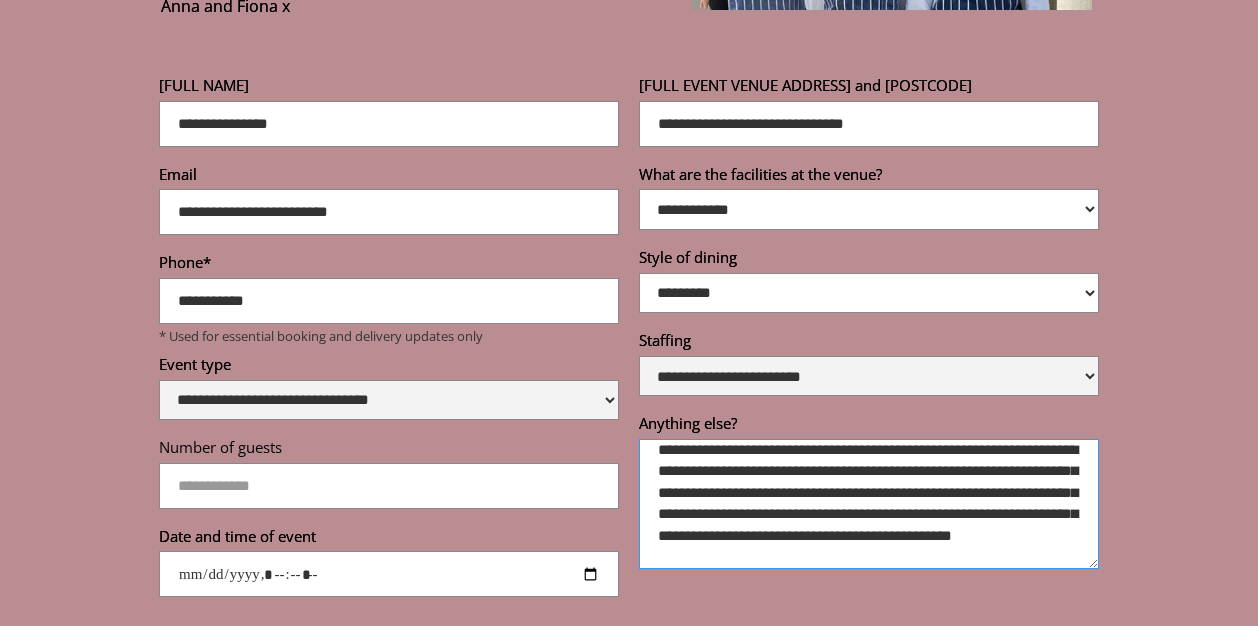 click on "**********" at bounding box center [869, 504] 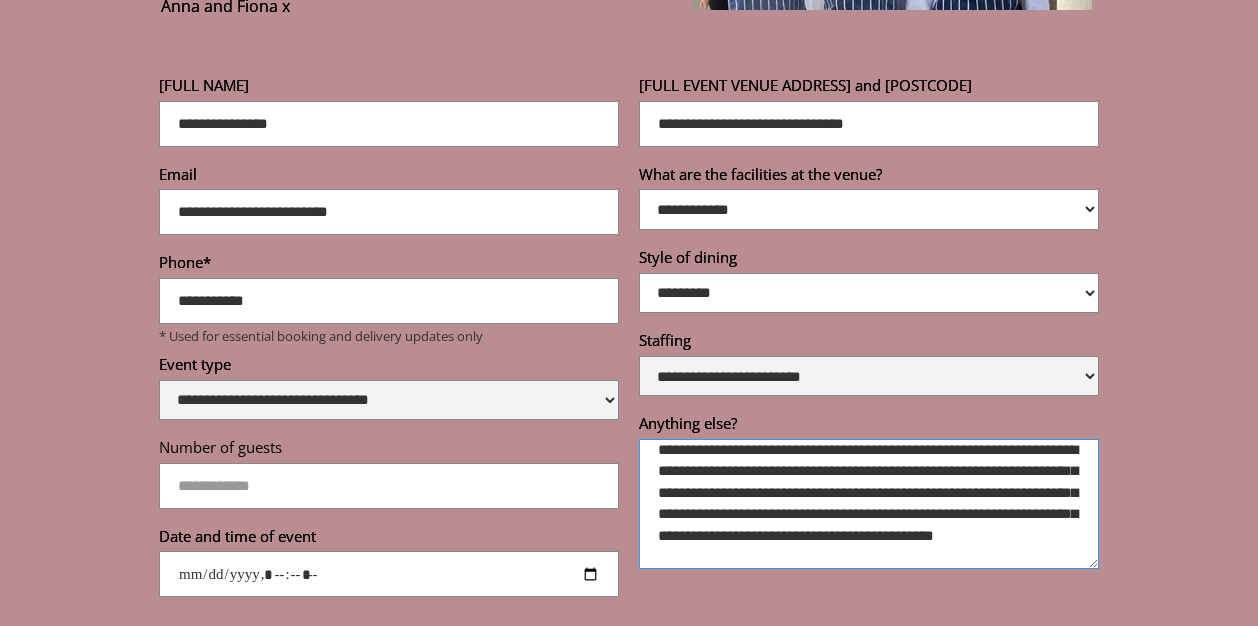 click on "**********" at bounding box center (869, 504) 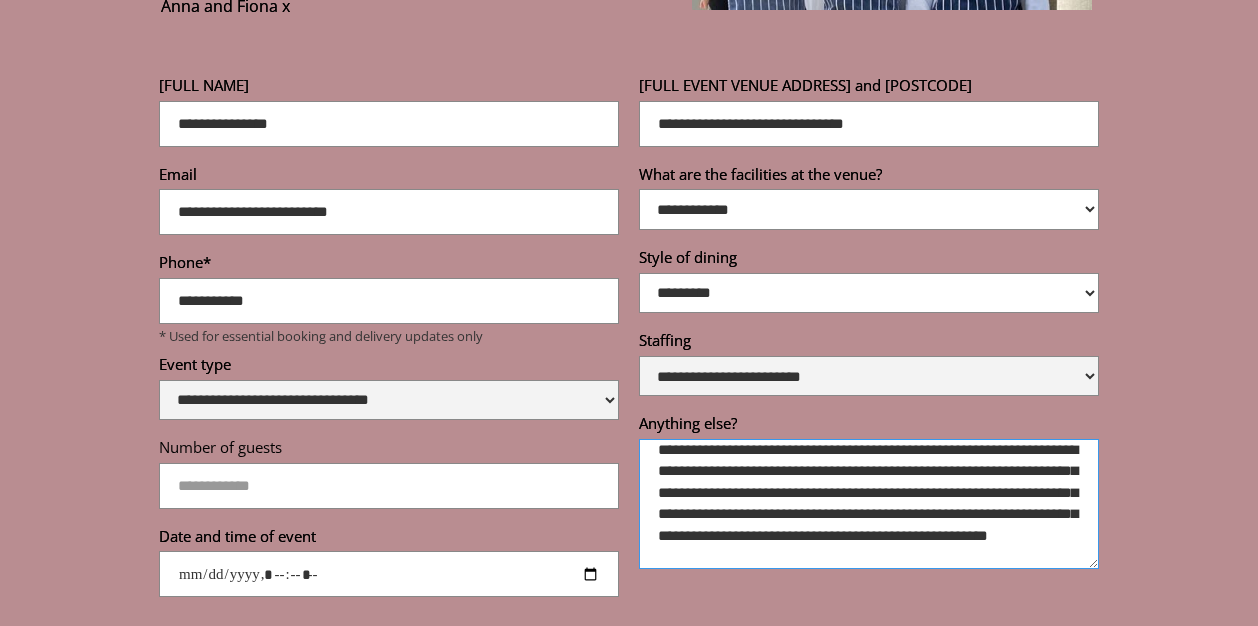 click on "**********" at bounding box center [869, 504] 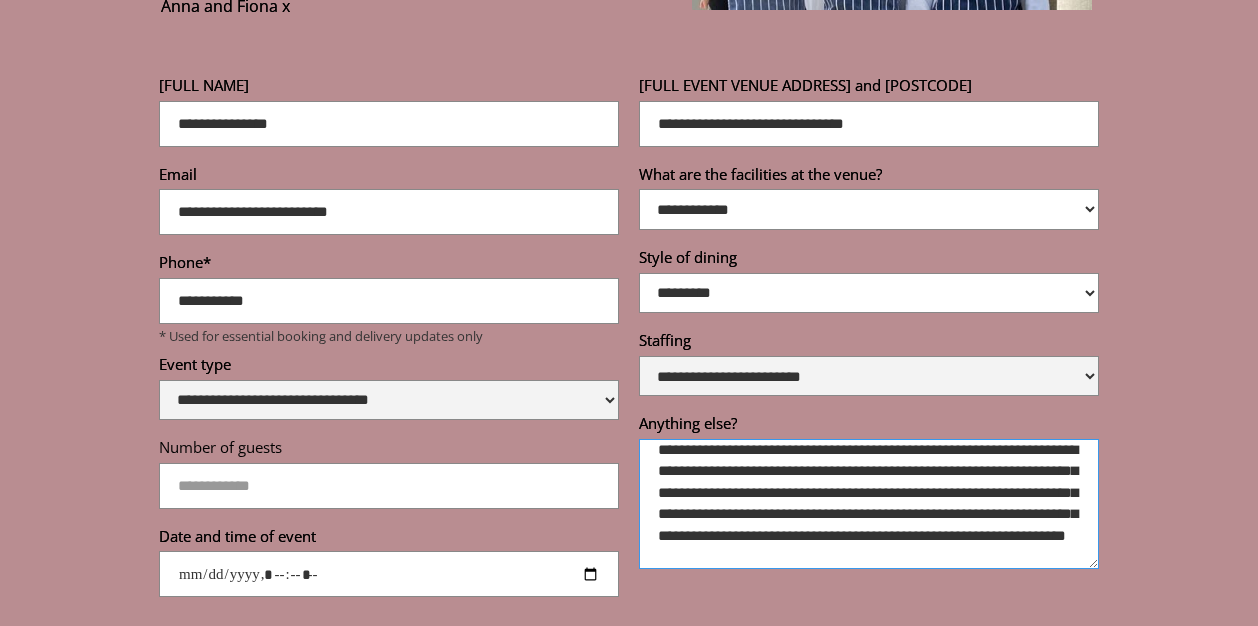click on "**********" at bounding box center (869, 504) 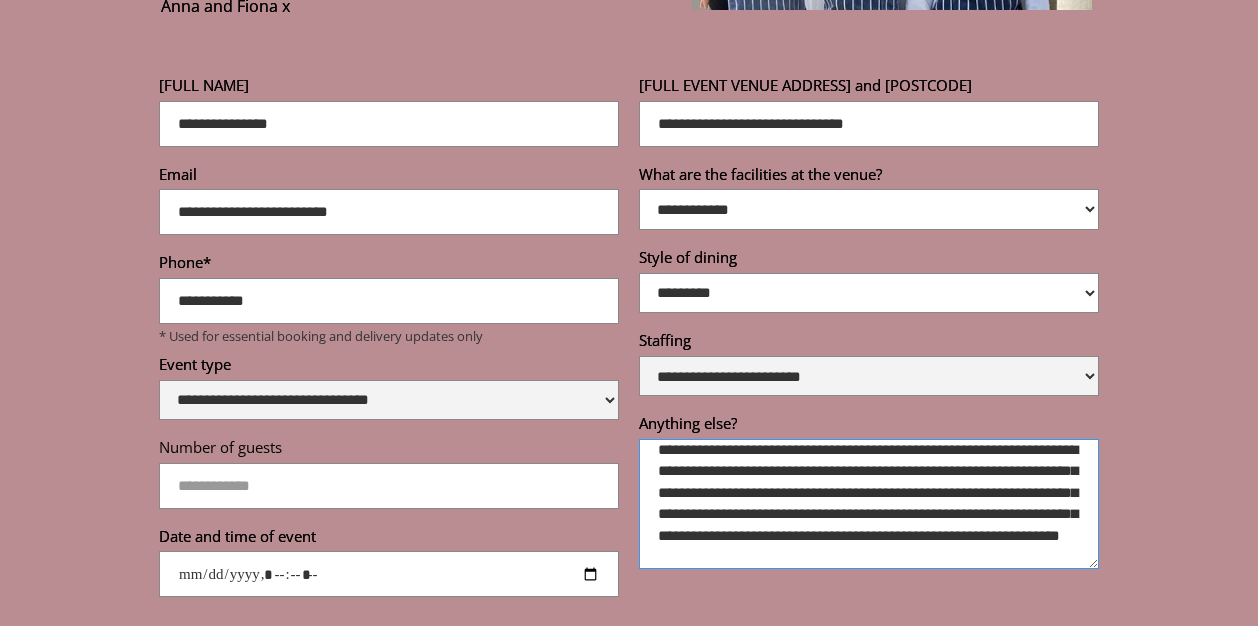 scroll, scrollTop: 39, scrollLeft: 0, axis: vertical 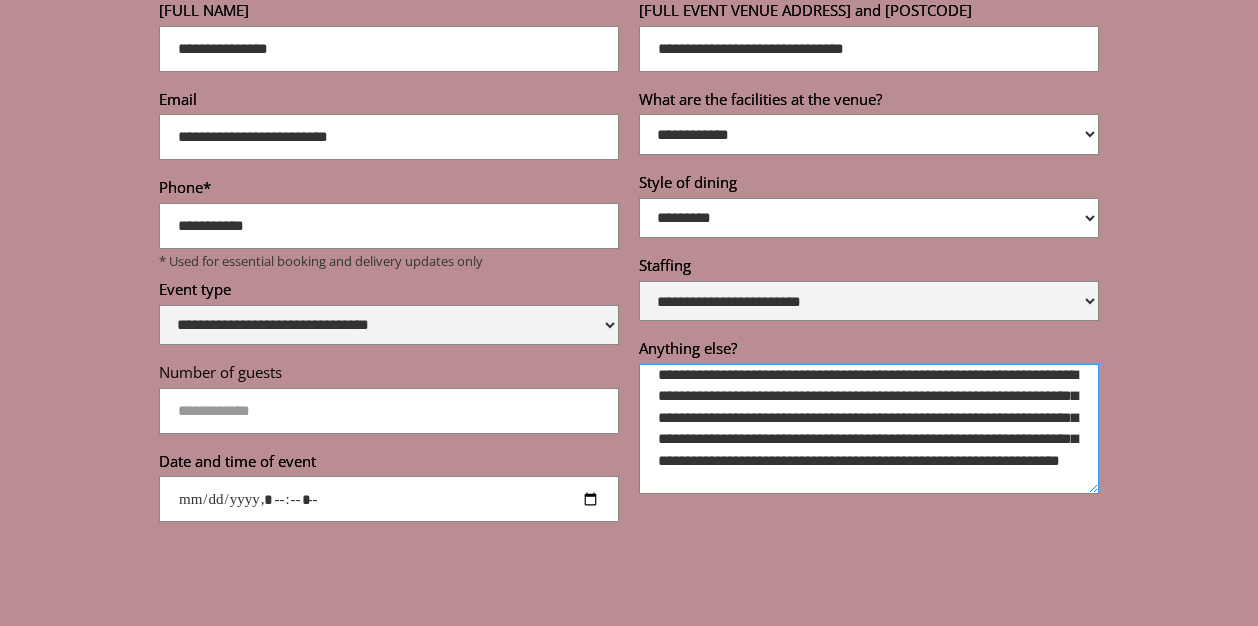 click on "**********" at bounding box center (869, 429) 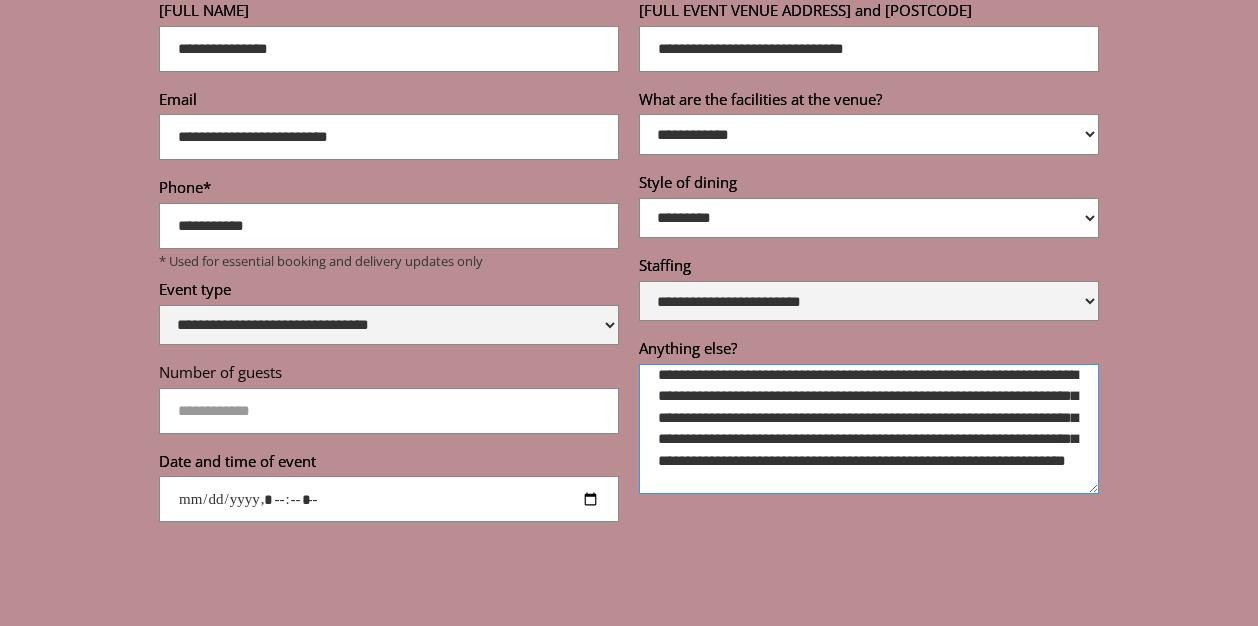 click on "**********" at bounding box center (869, 429) 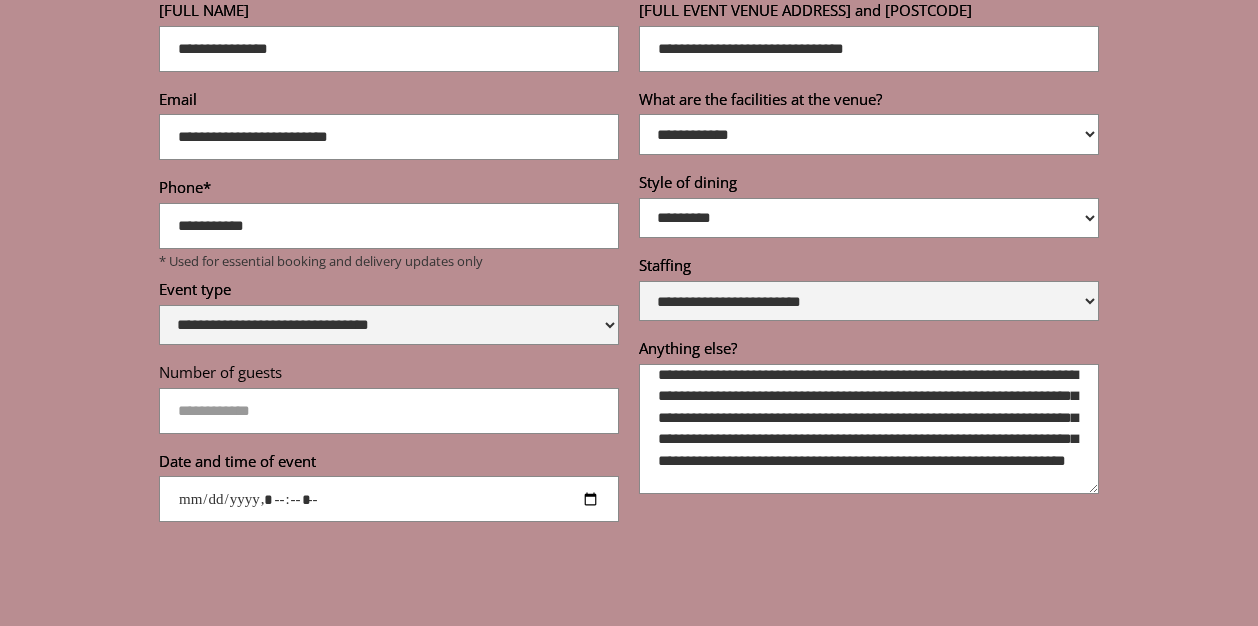 scroll, scrollTop: 6853, scrollLeft: 0, axis: vertical 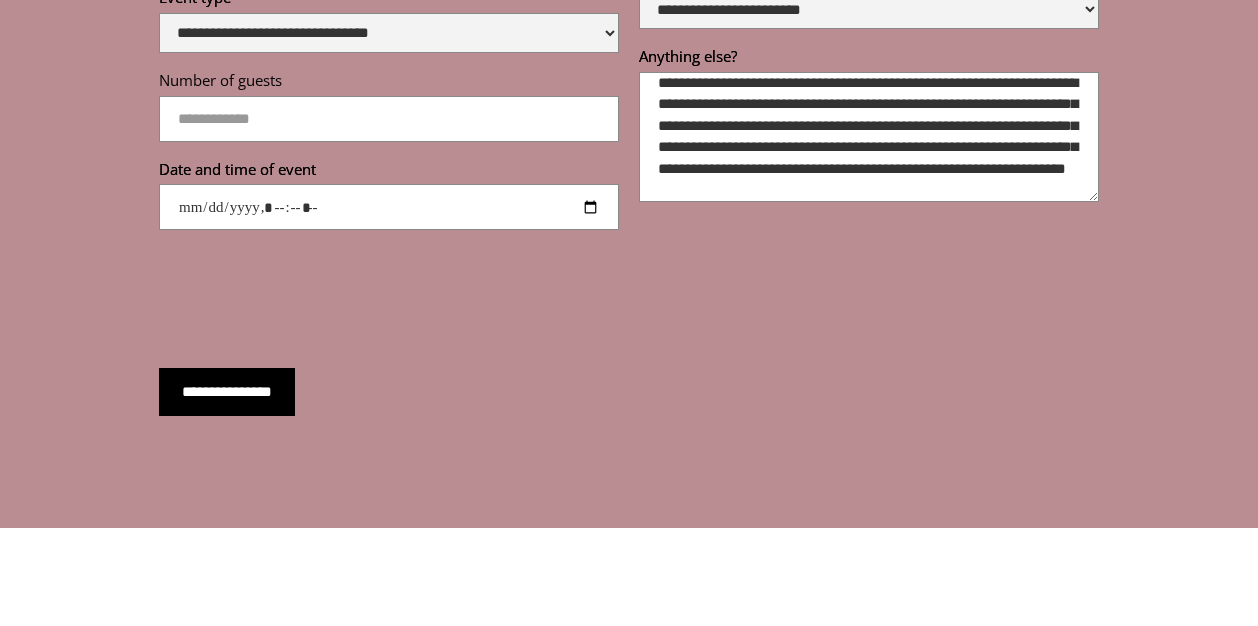 click on "**********" at bounding box center (227, 392) 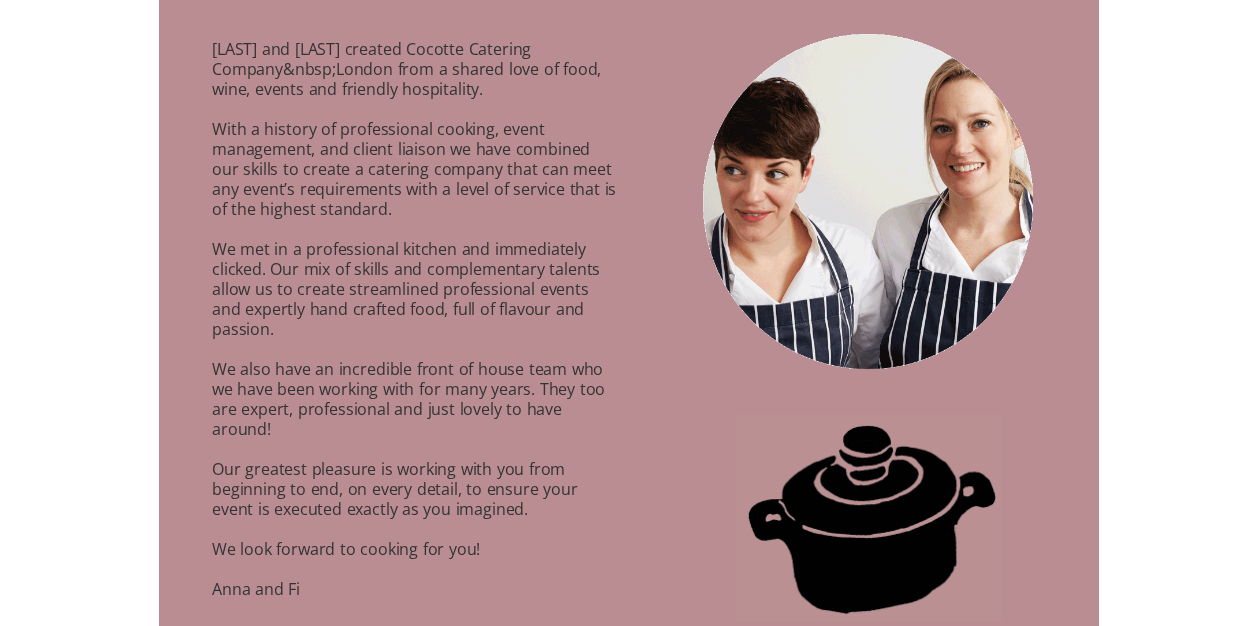 scroll, scrollTop: 1145, scrollLeft: 0, axis: vertical 